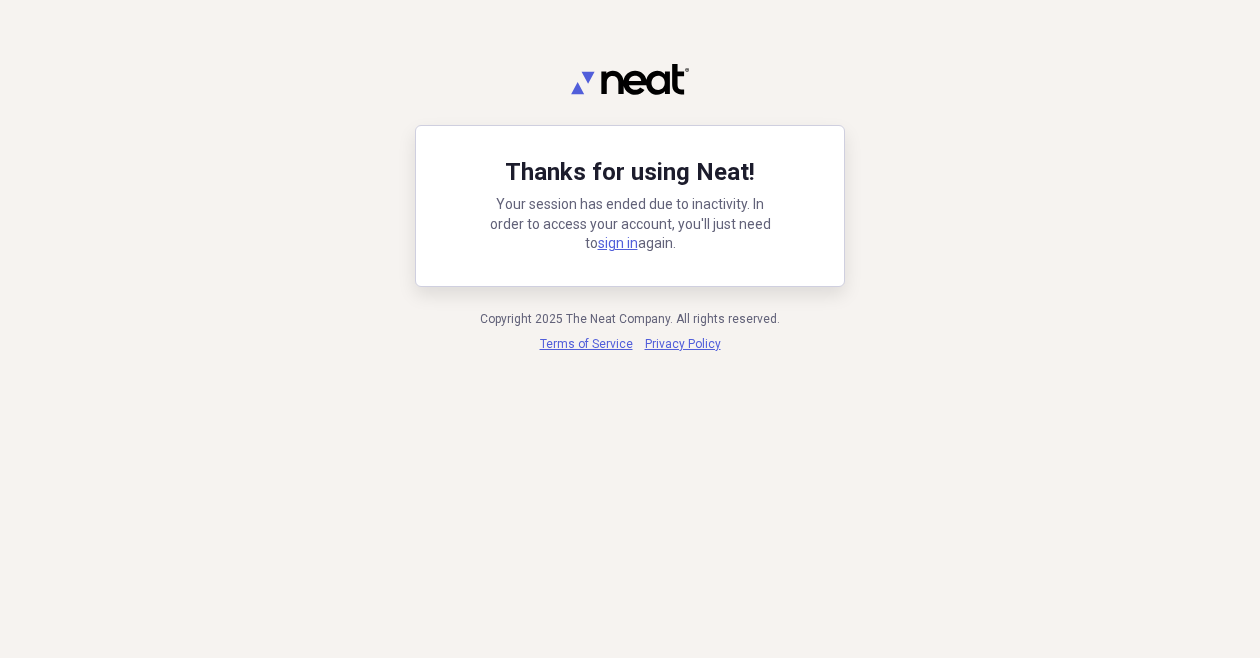 scroll, scrollTop: 0, scrollLeft: 0, axis: both 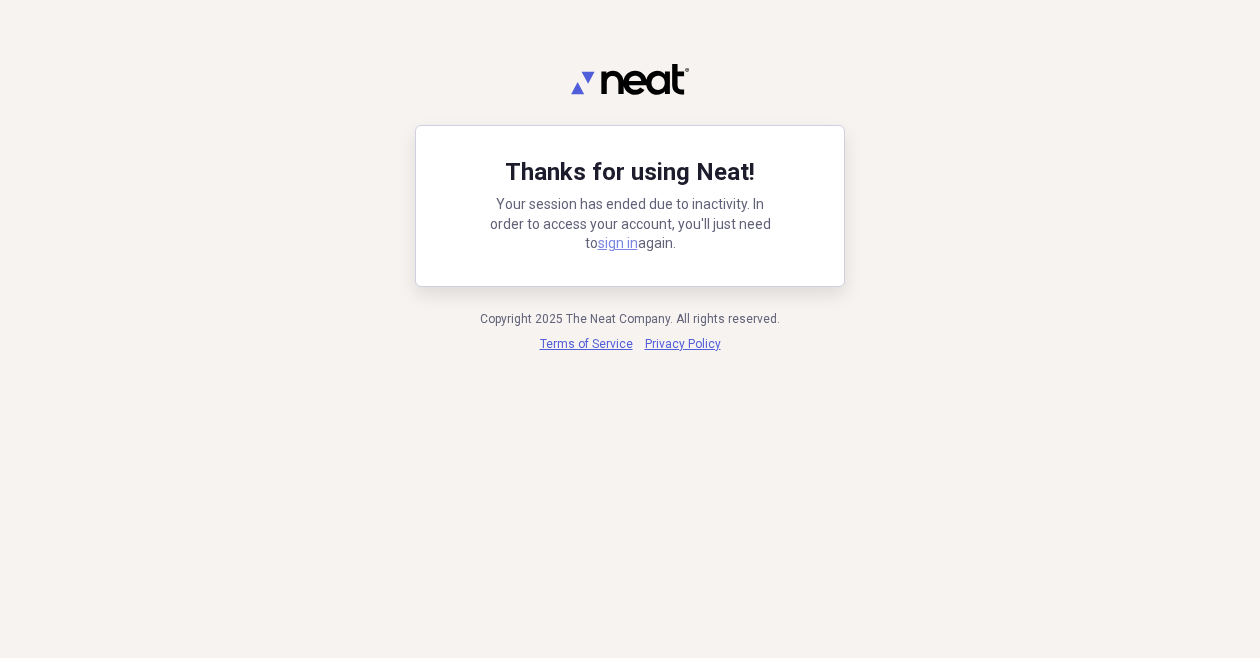 click on "sign in" at bounding box center [618, 243] 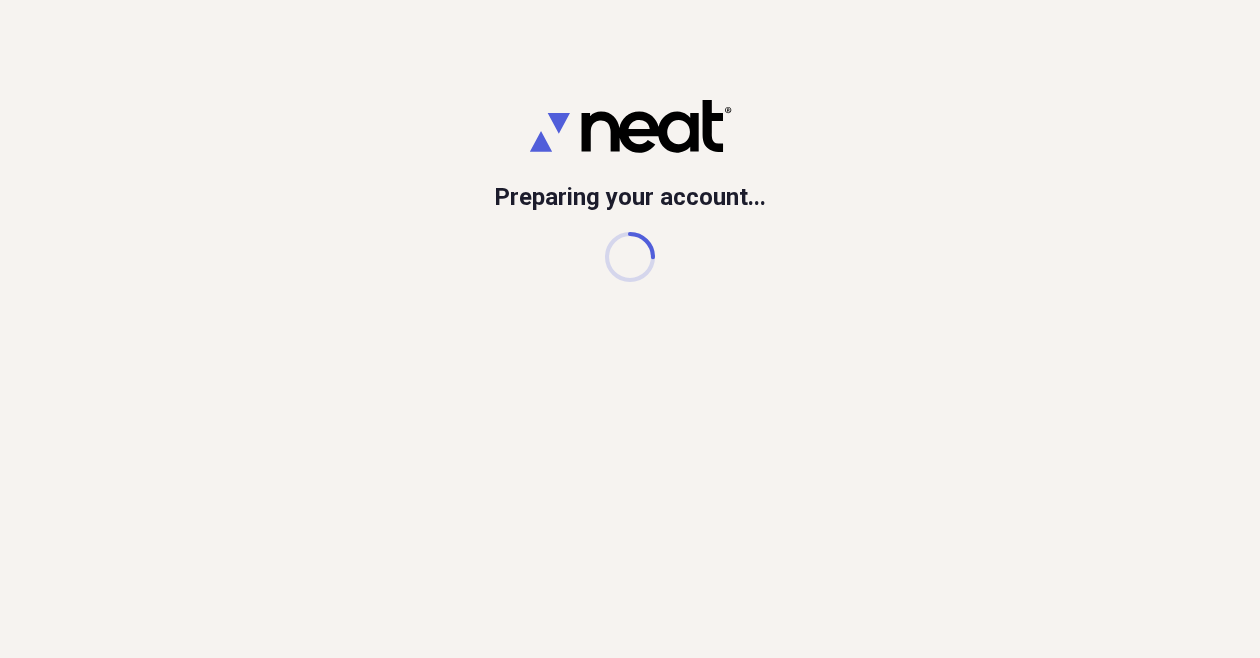 scroll, scrollTop: 0, scrollLeft: 0, axis: both 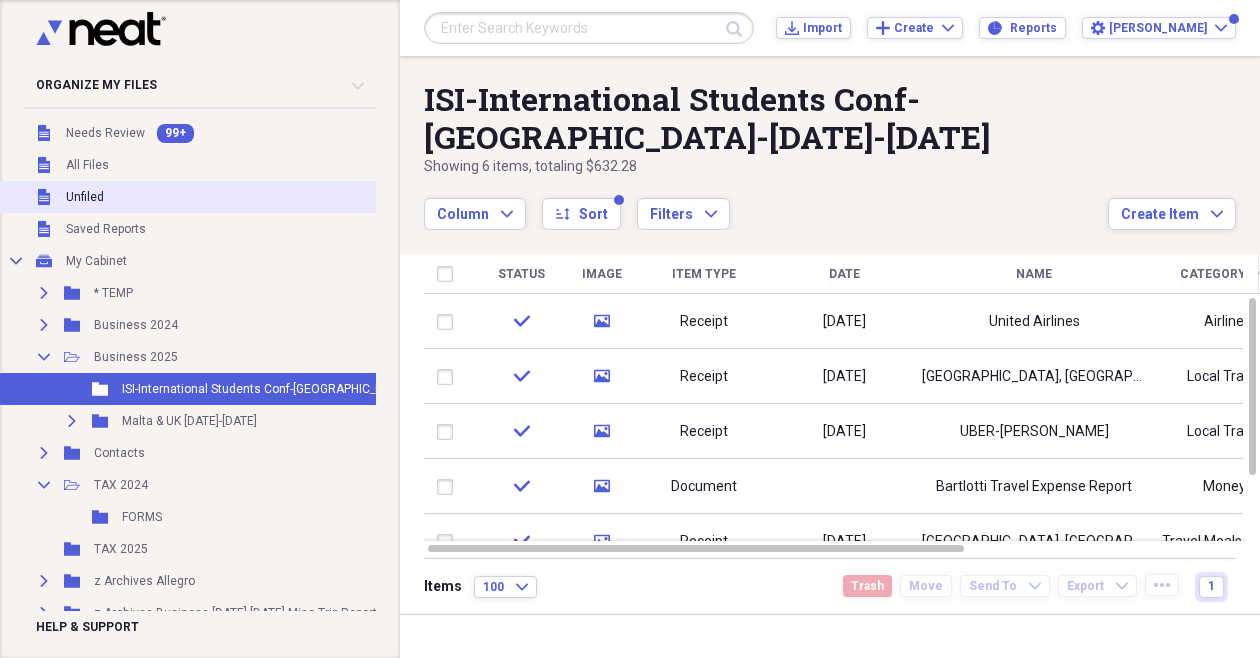 click on "Unfiled Unfiled" at bounding box center (283, 197) 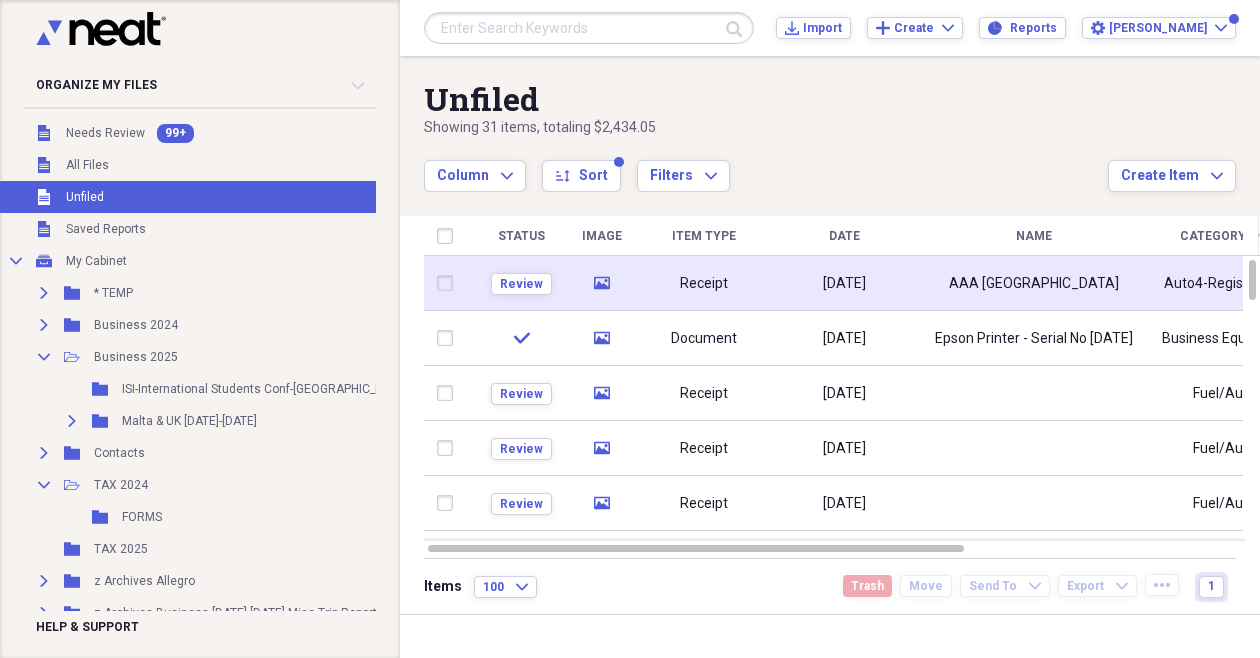 click on "Receipt" at bounding box center [704, 283] 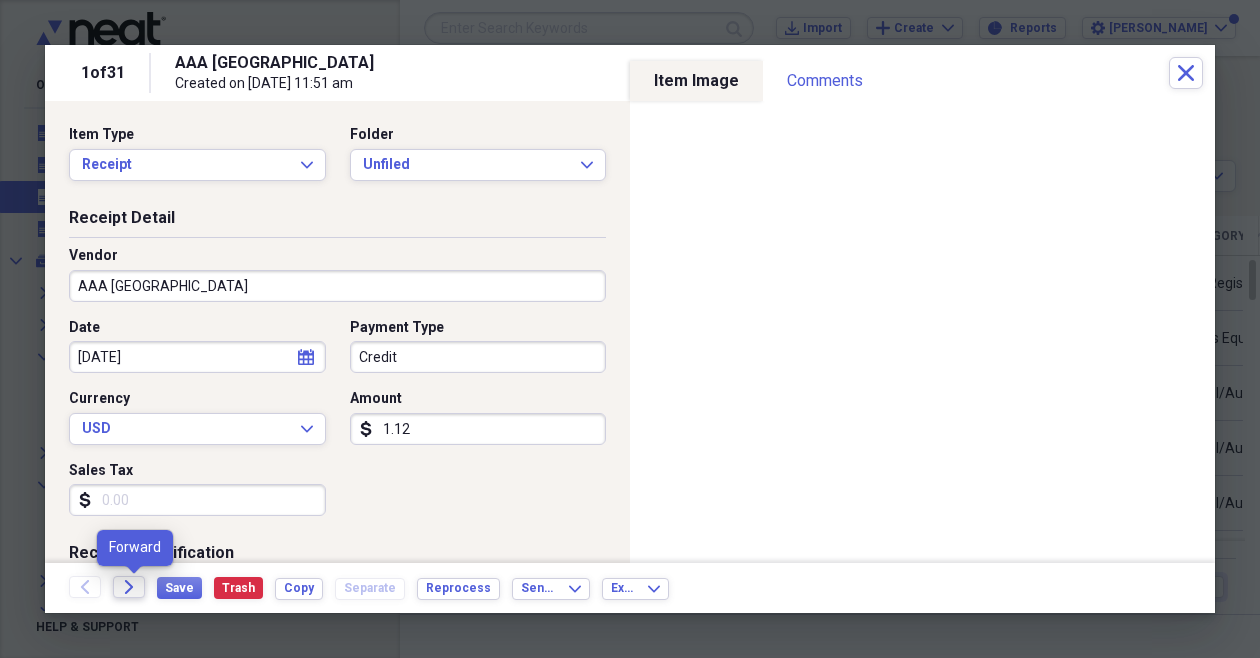 click on "Forward" 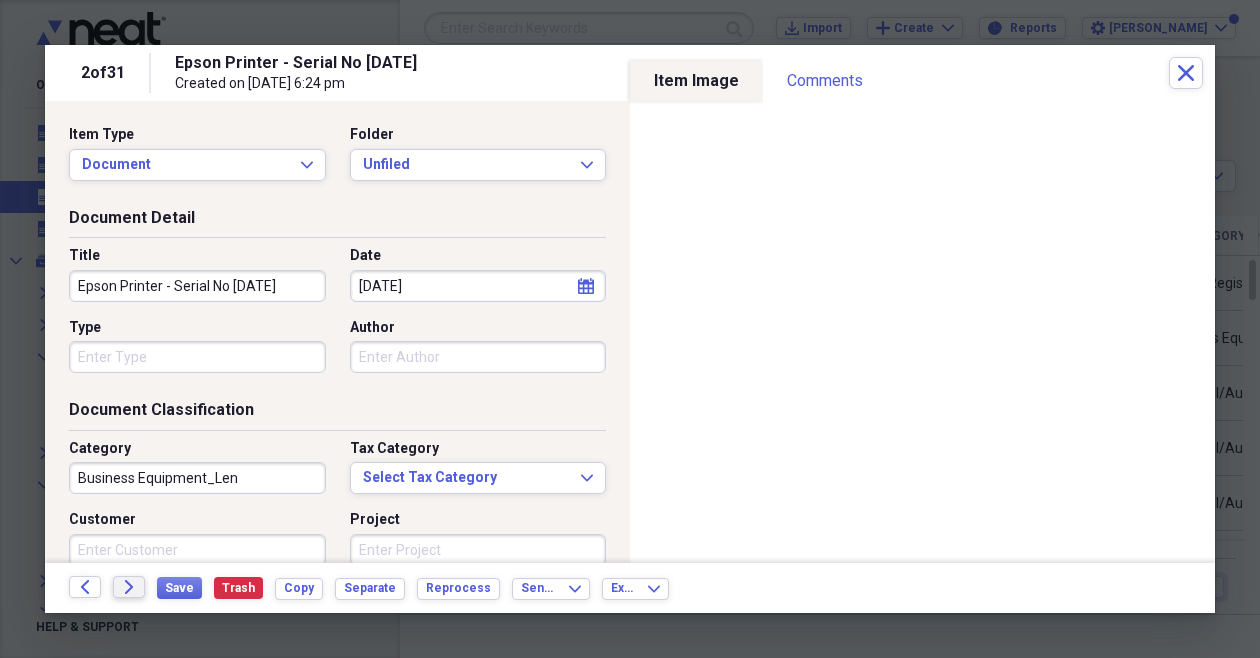 click on "Forward" 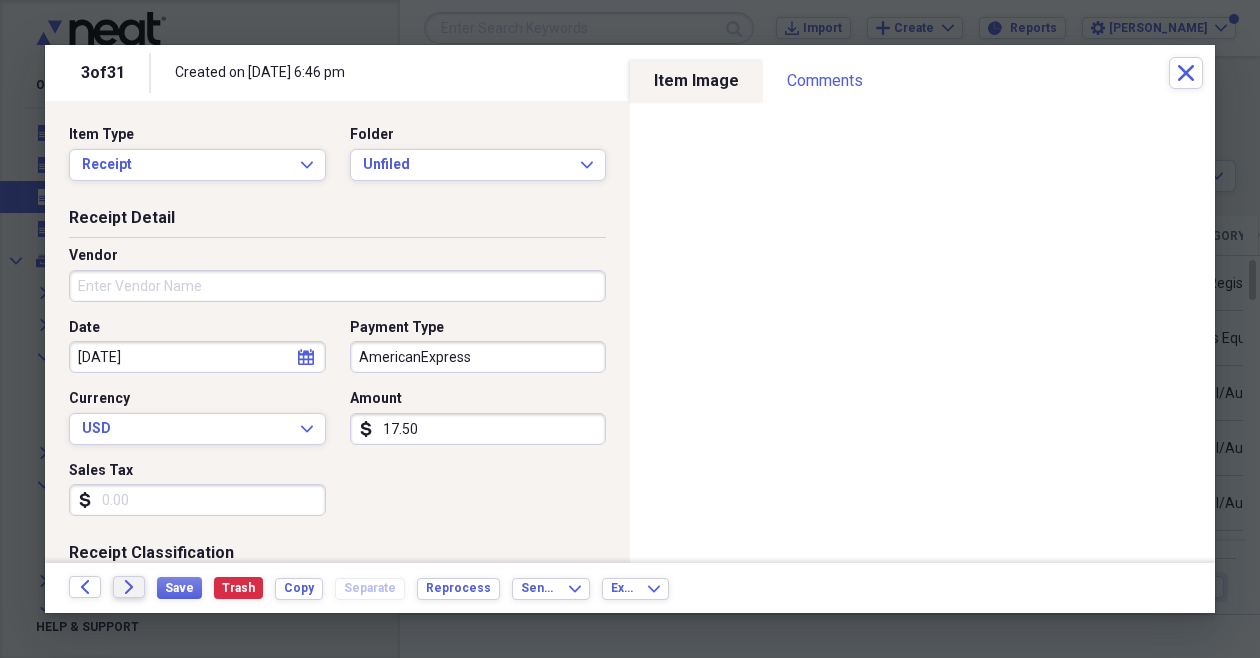 click on "Forward" 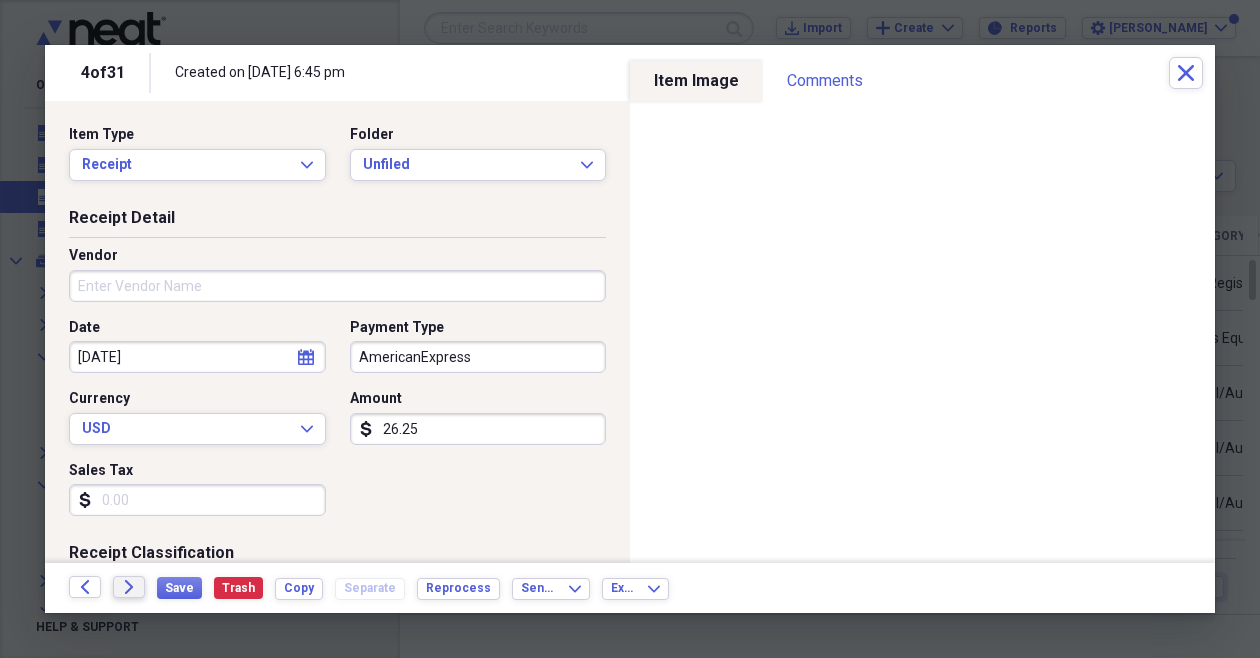 click on "Forward" 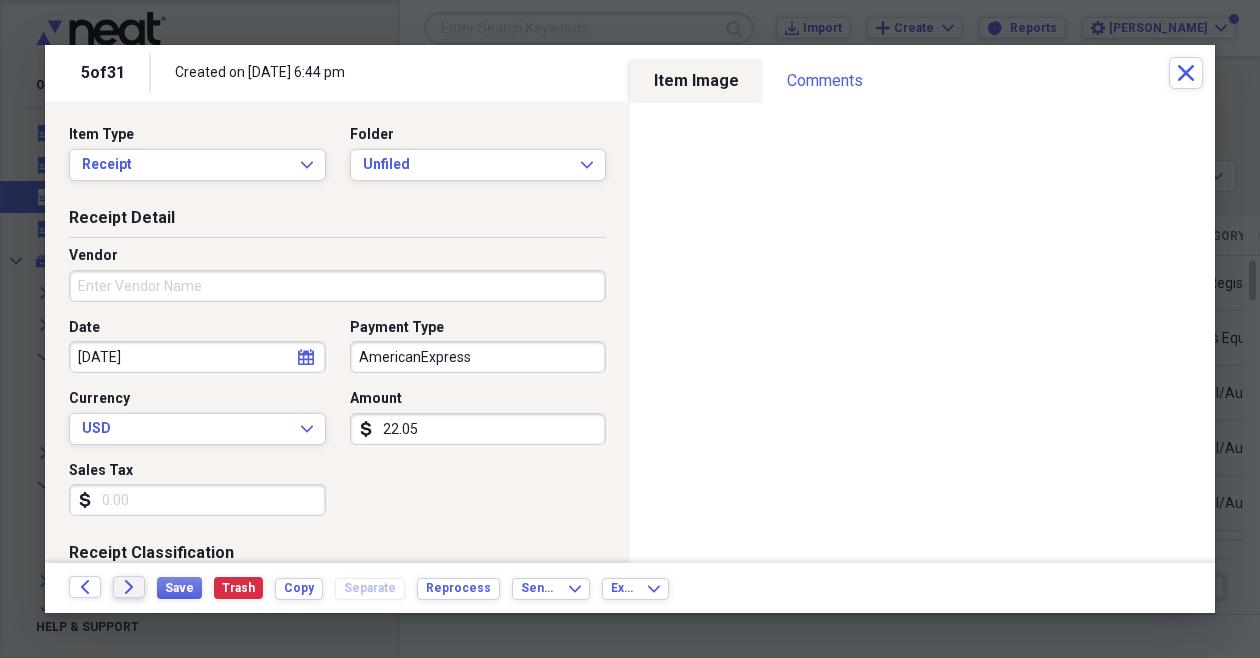 click on "Forward" 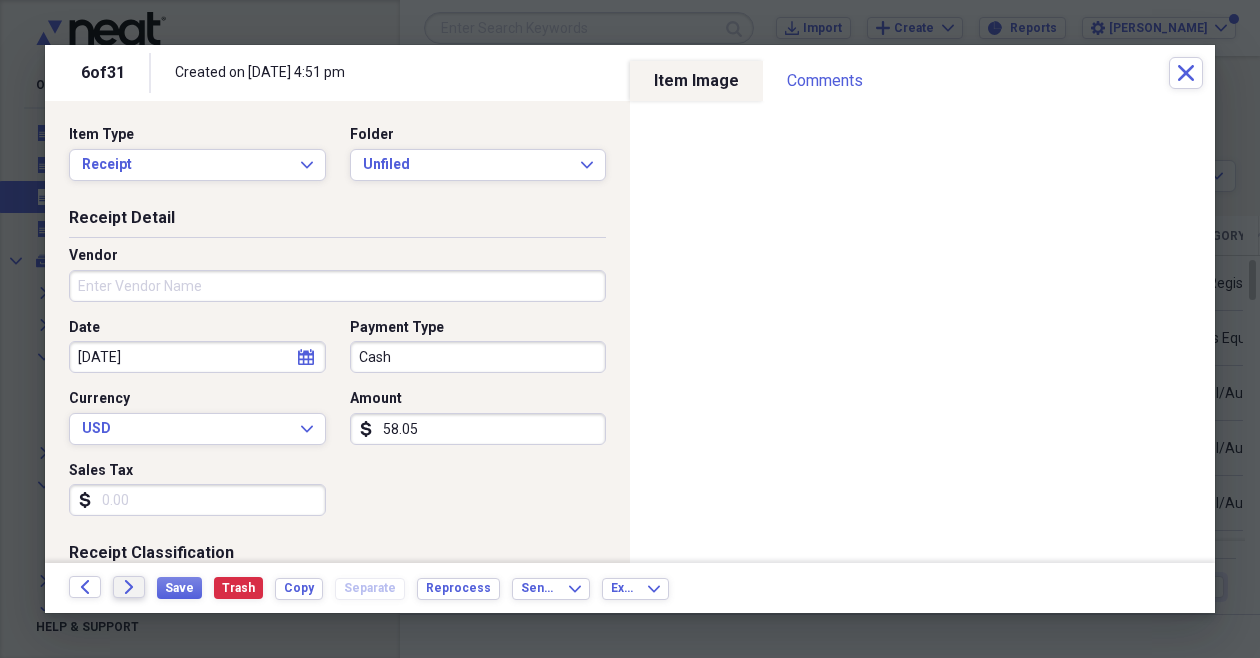 click on "Forward" 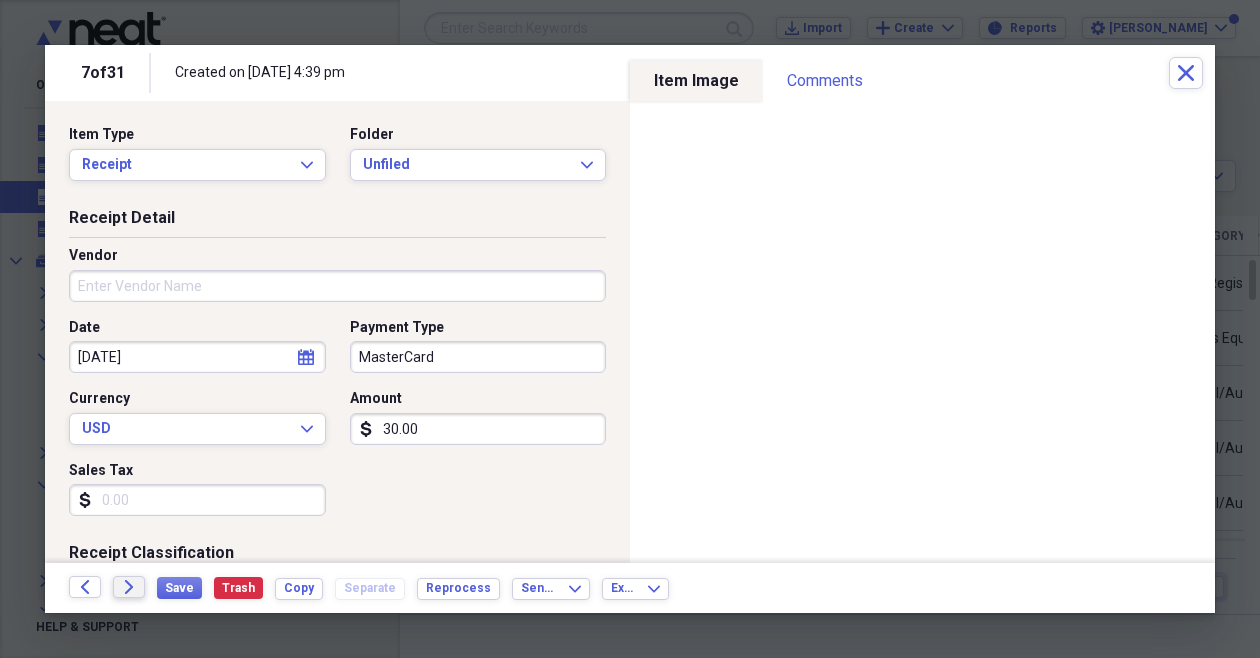 click on "Forward" 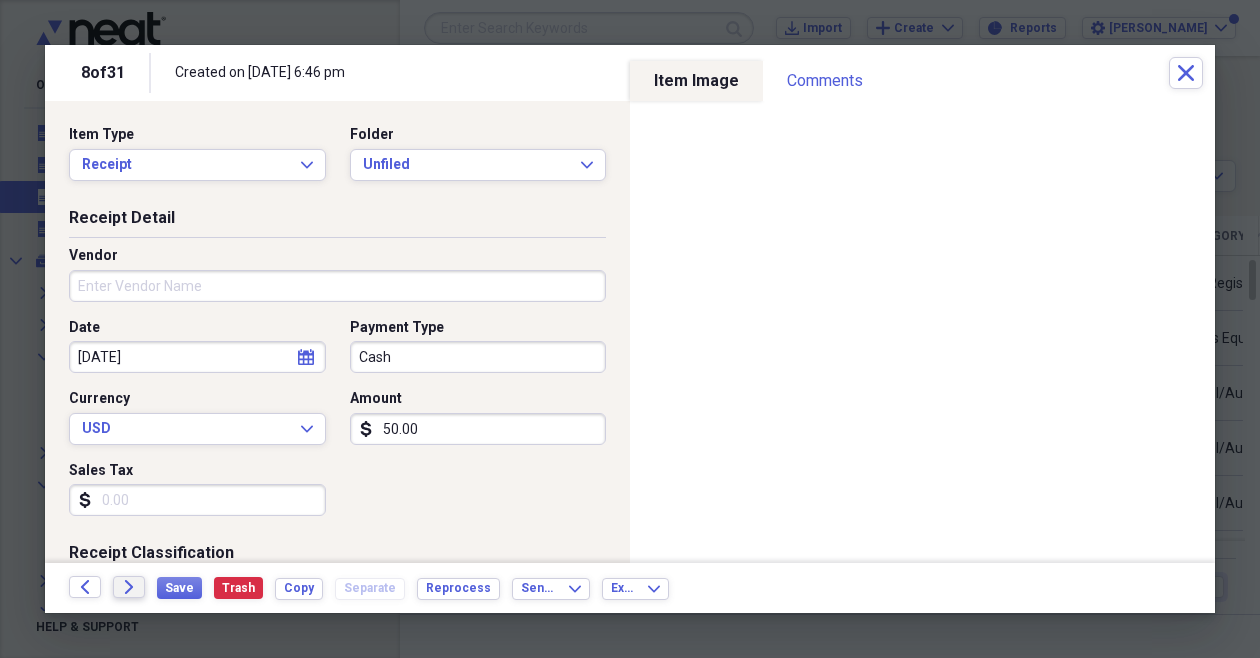 click on "Forward" 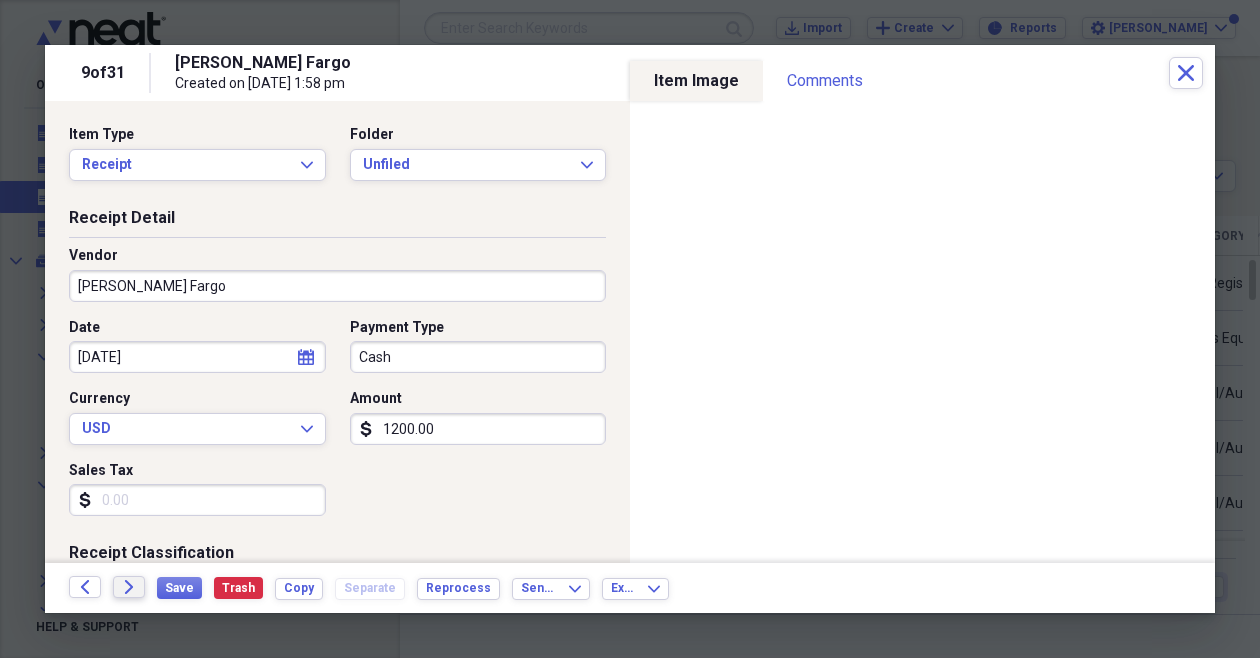 click on "Forward" 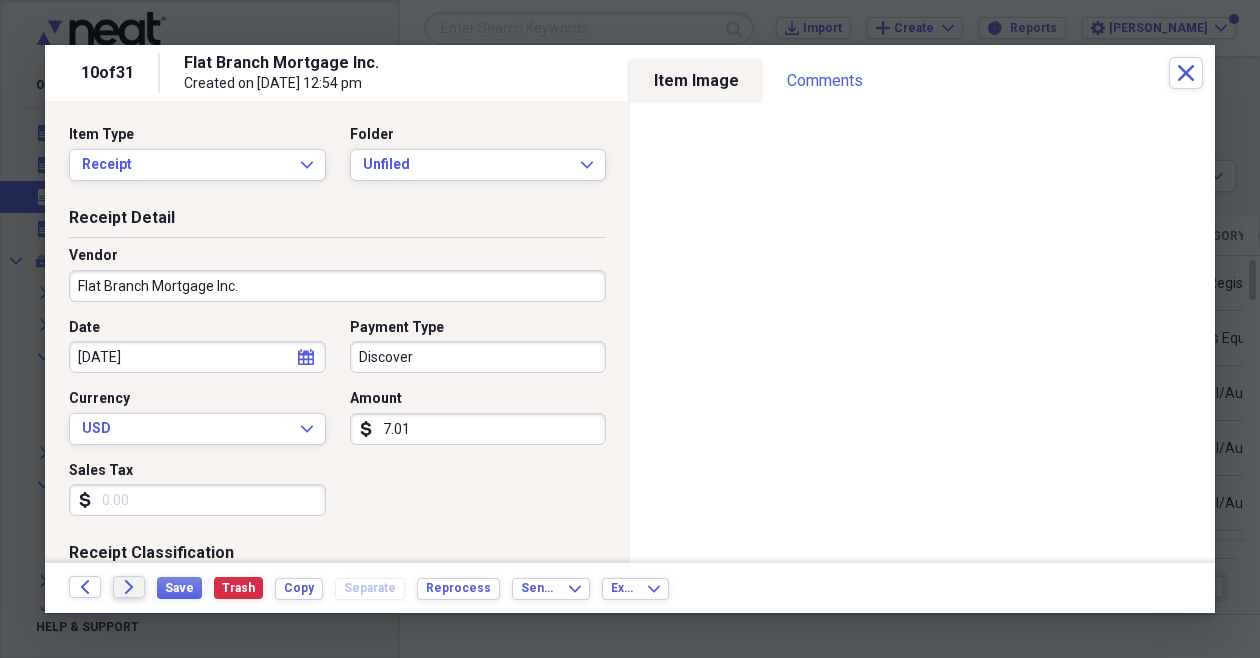 click on "Forward" 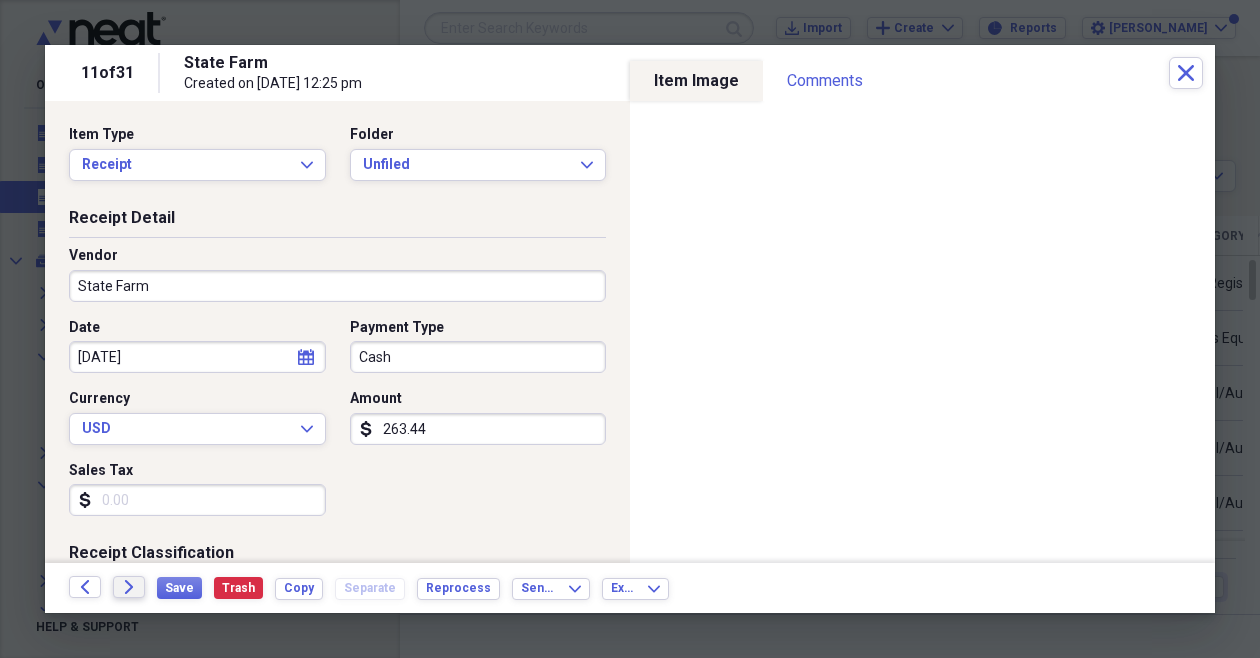 click on "Forward" 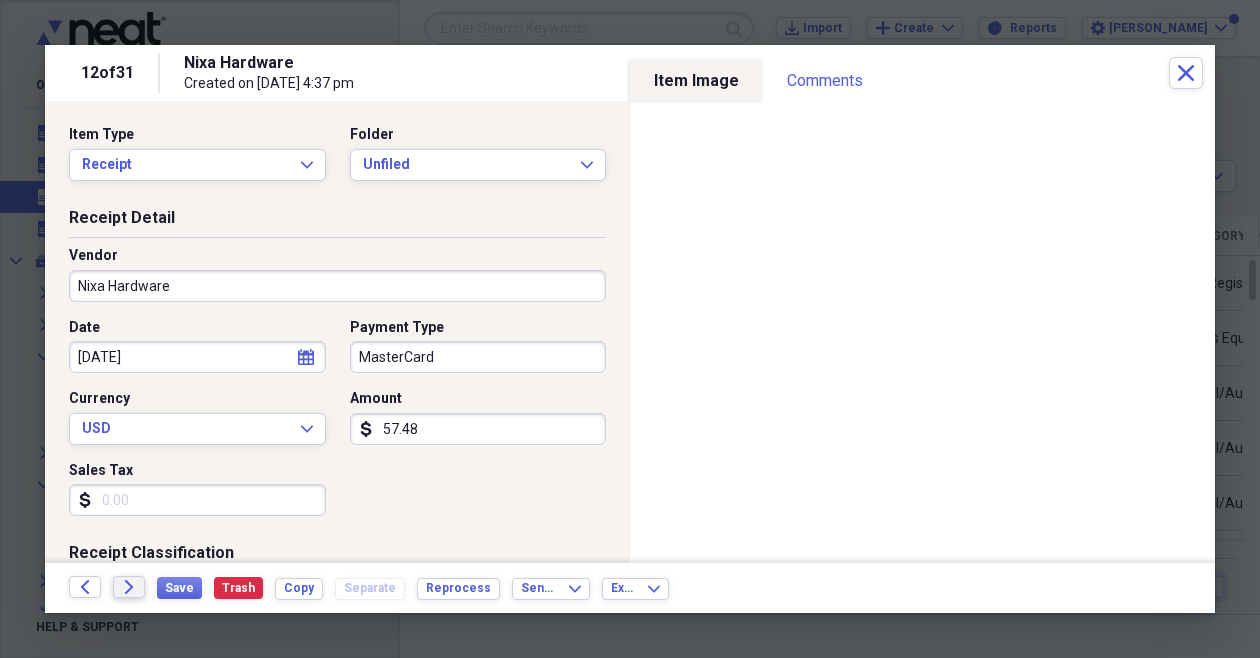 click on "Forward" 